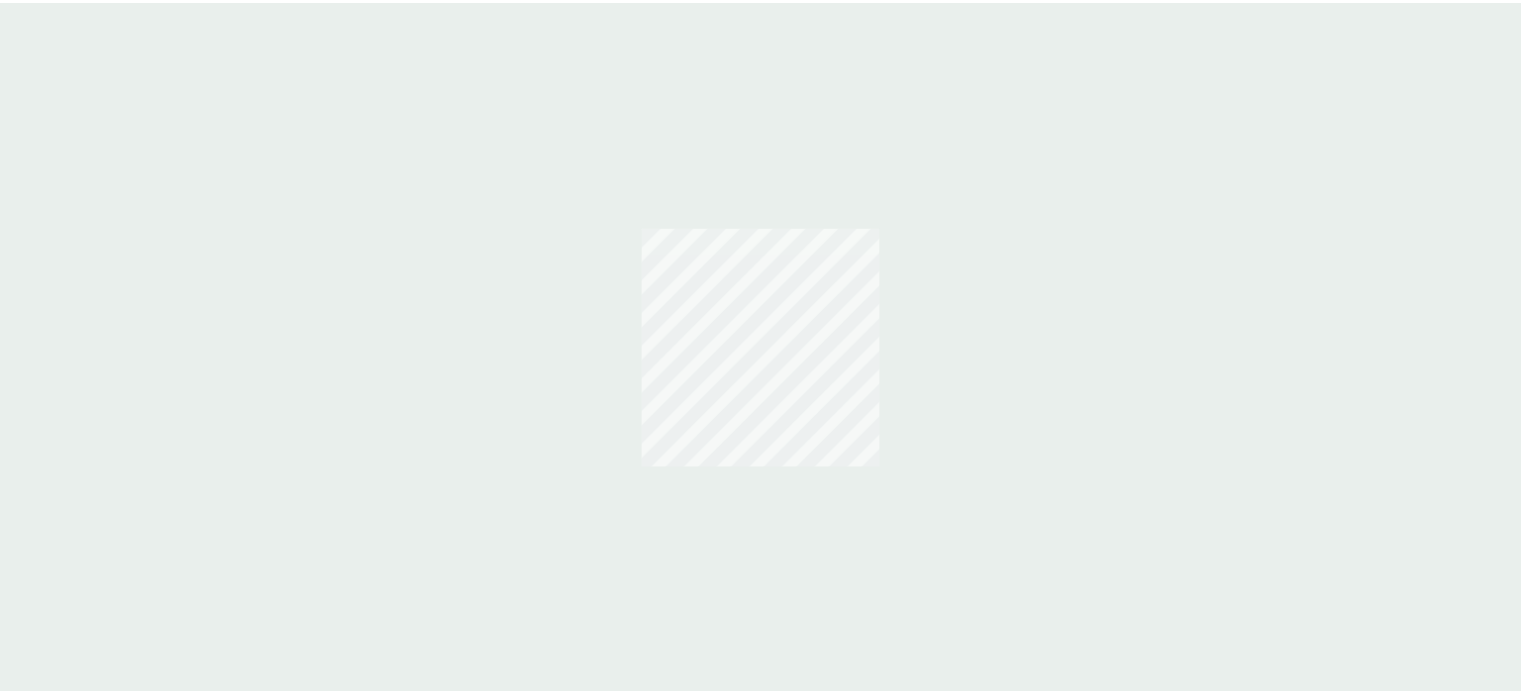 scroll, scrollTop: 0, scrollLeft: 0, axis: both 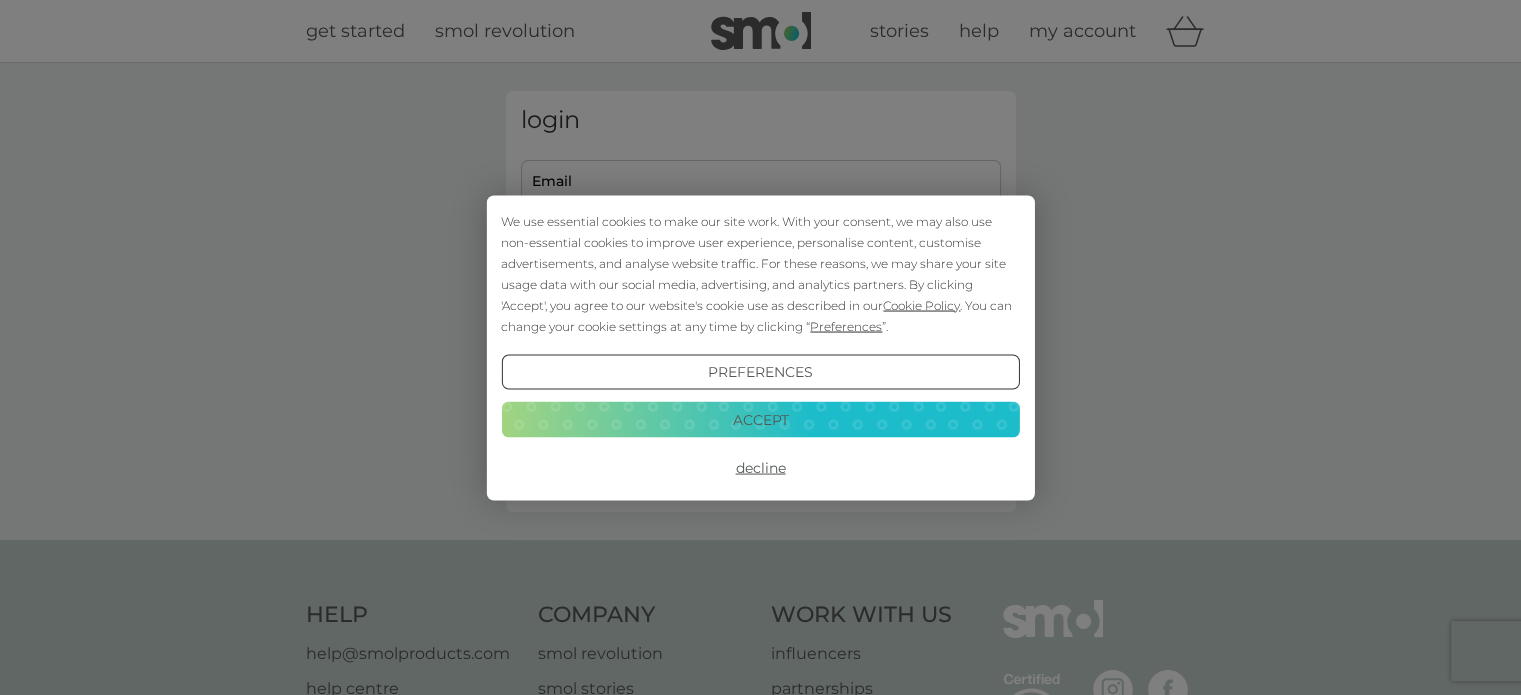 click on "We use essential cookies to make our site work. With your consent, we may also use non-essential cookies to improve user experience, personalise content, customise advertisements, and analyse website traffic. For these reasons, we may share your site usage data with our social media, advertising, and analytics partners. By clicking 'Accept', you agree to our website's cookie use as described in our  Cookie Policy . You can change your cookie settings at any time by clicking “ Preferences ”. Preferences Decline Accept" at bounding box center (760, 347) 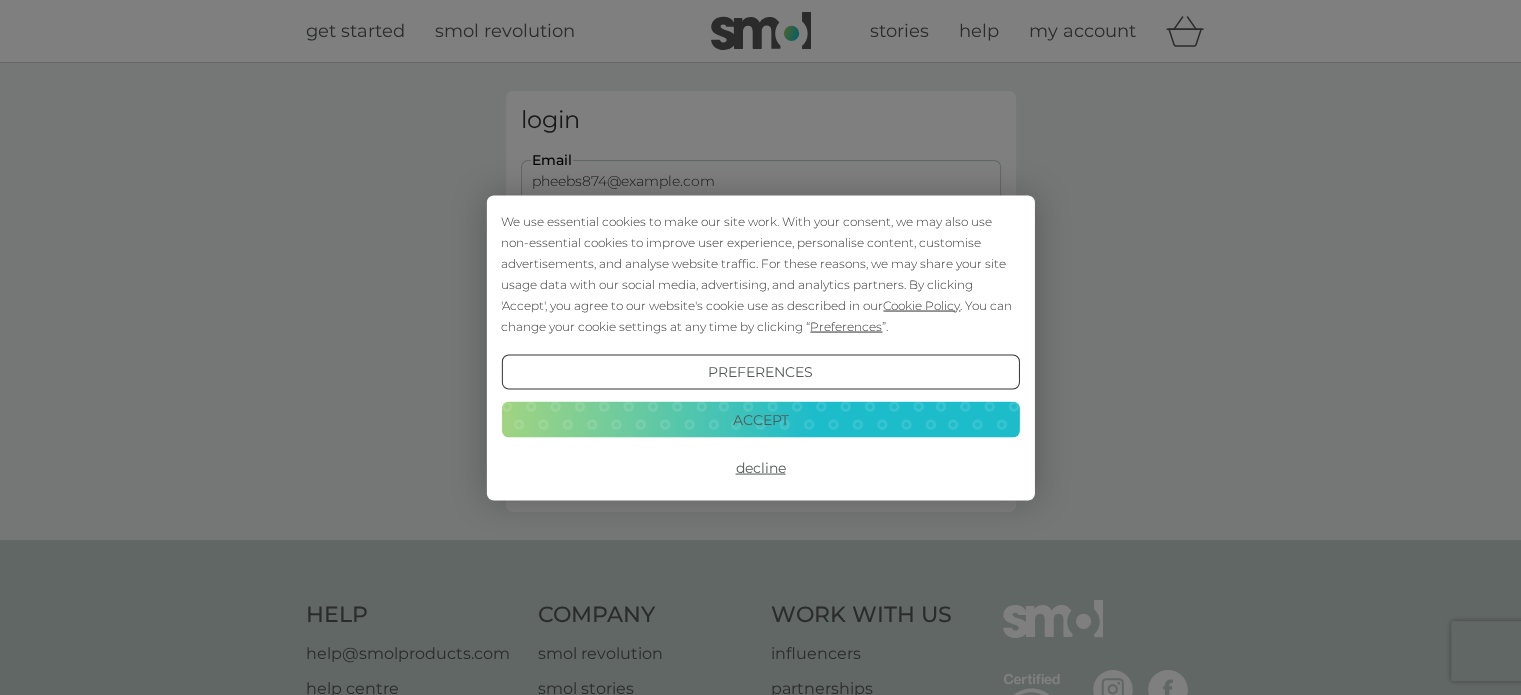 click on "Decline" at bounding box center [760, 468] 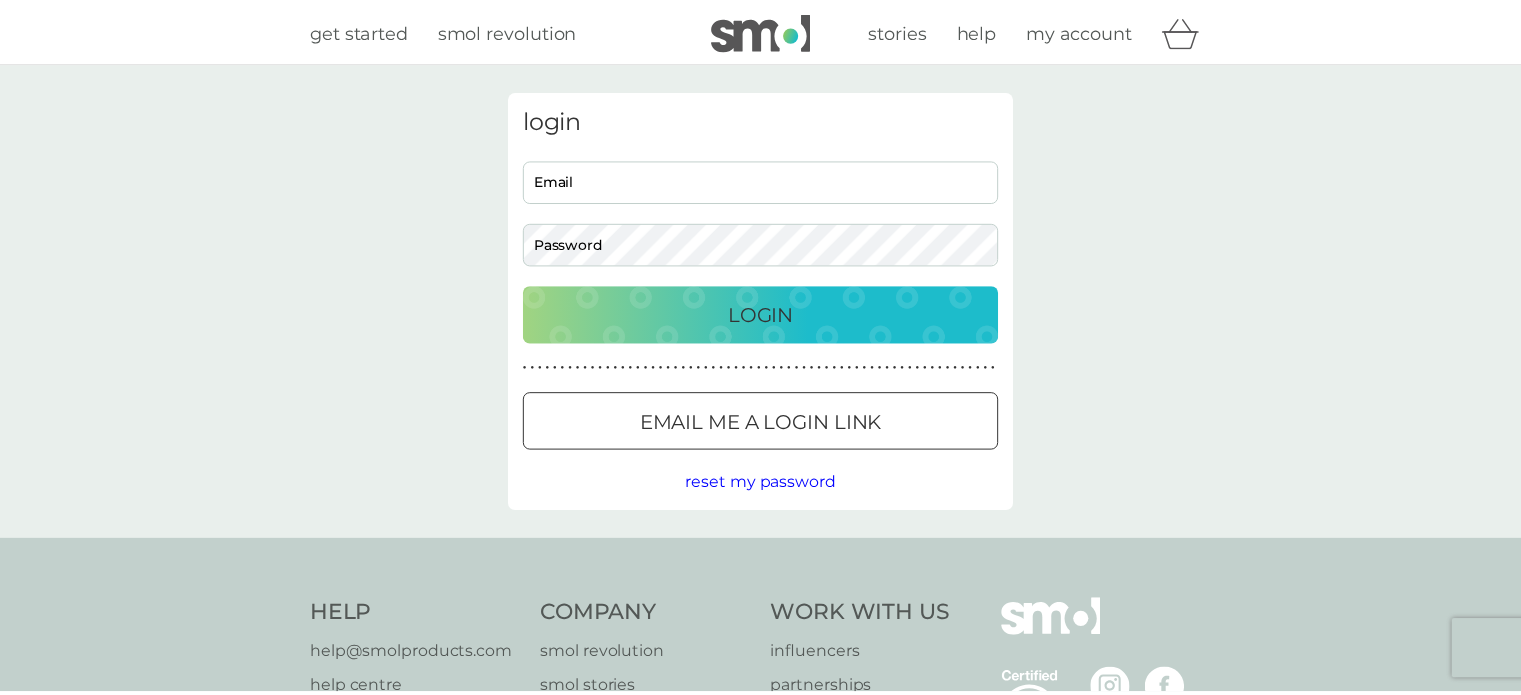 scroll, scrollTop: 0, scrollLeft: 0, axis: both 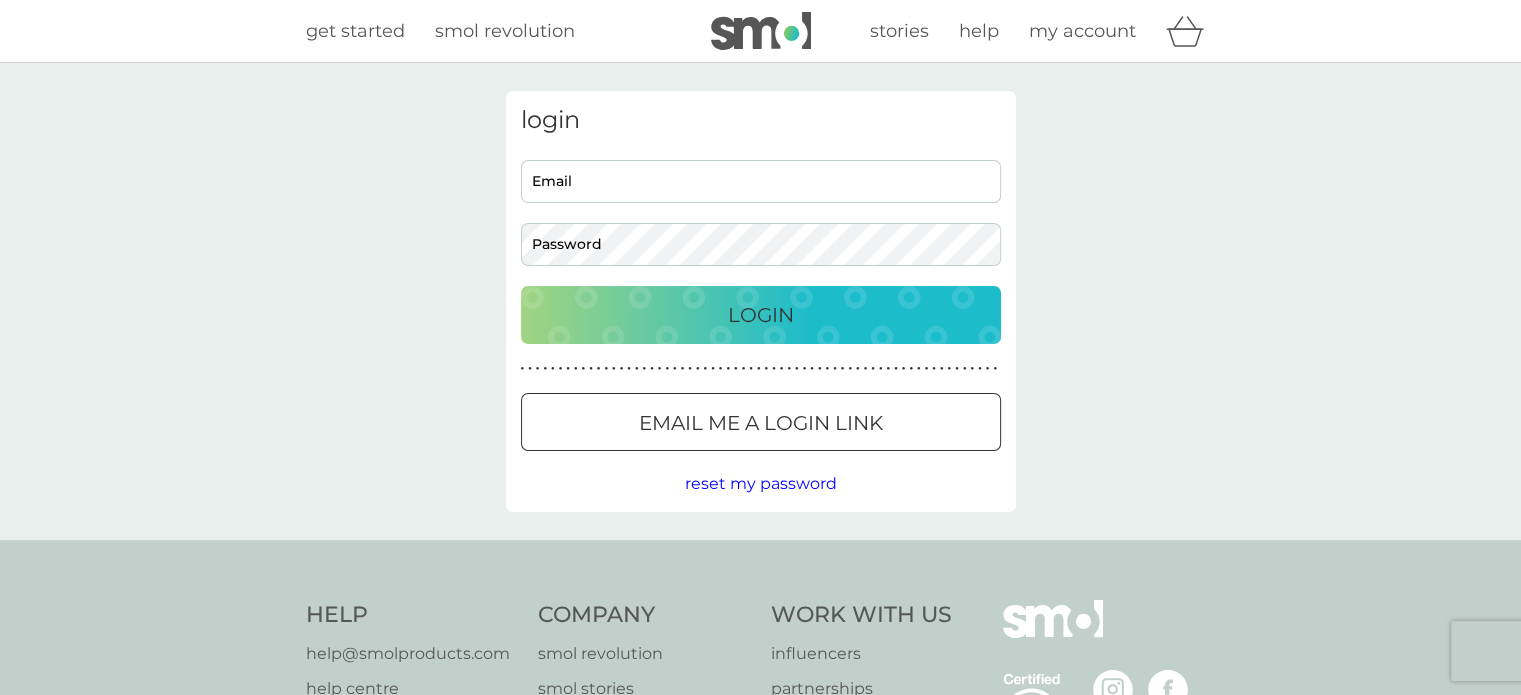 type on "pheebs874@example.com" 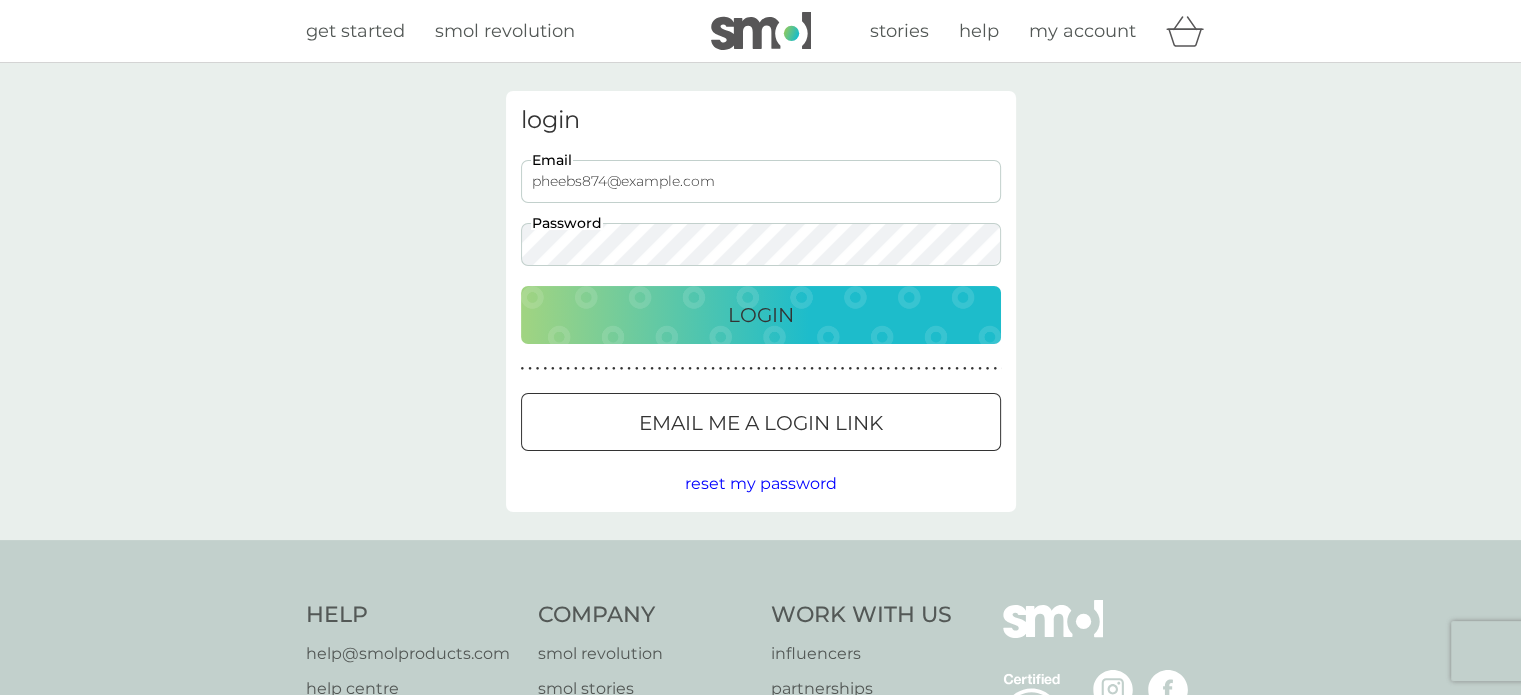 click on "Login" at bounding box center [761, 315] 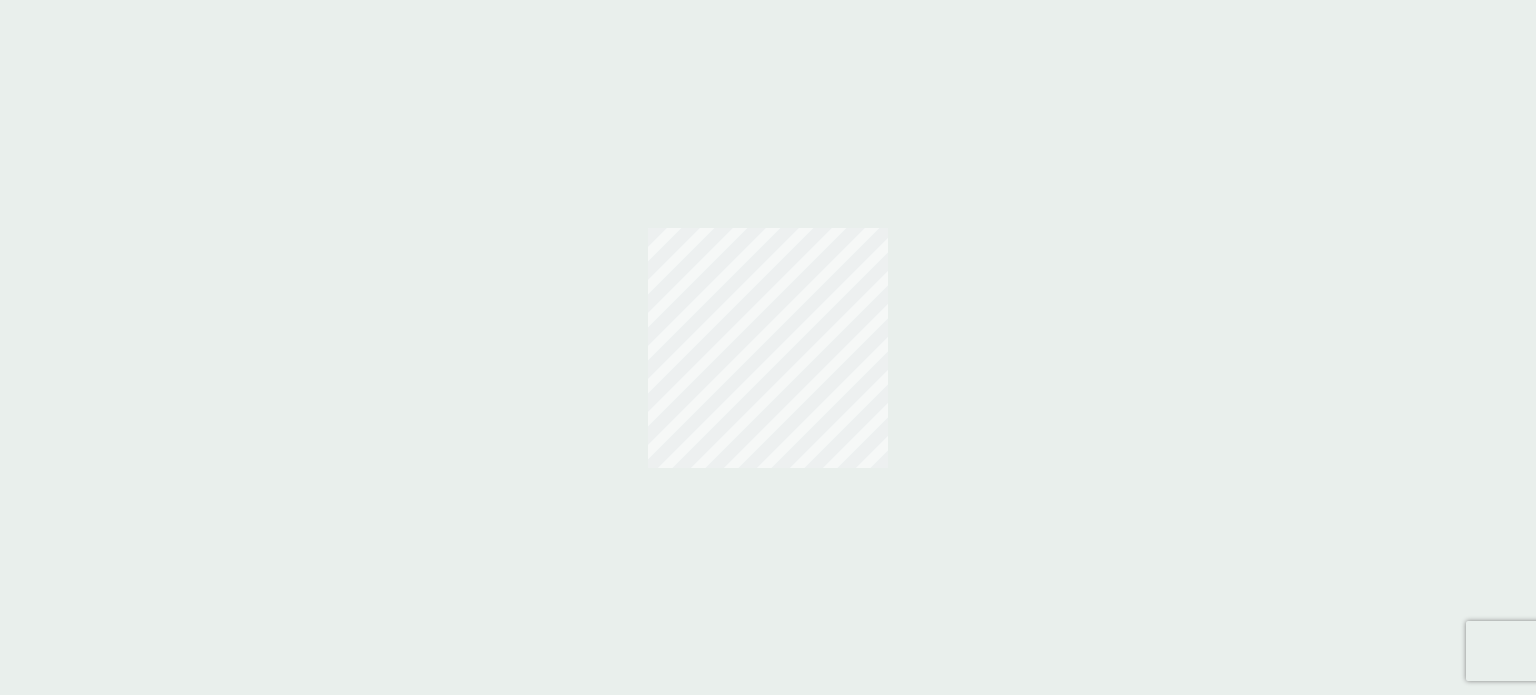scroll, scrollTop: 0, scrollLeft: 0, axis: both 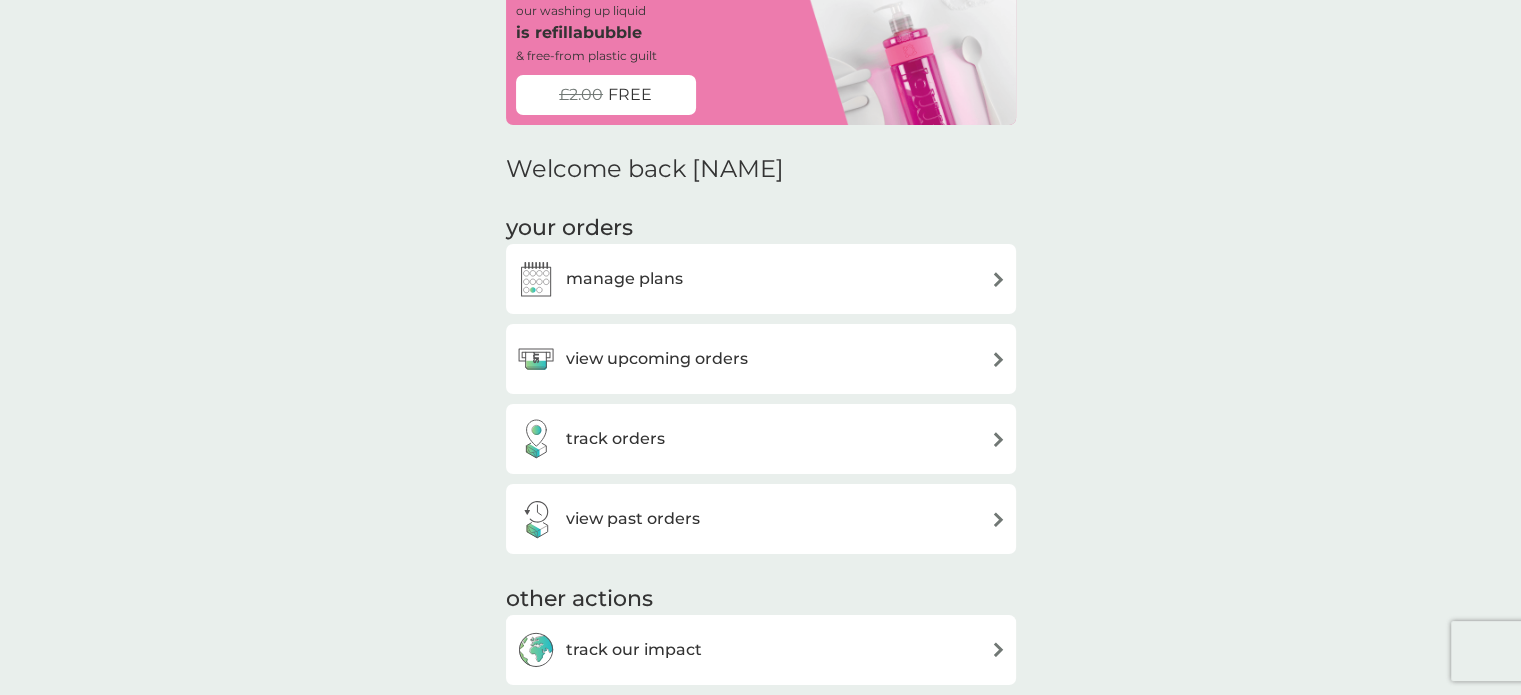 click on "manage plans" at bounding box center [624, 279] 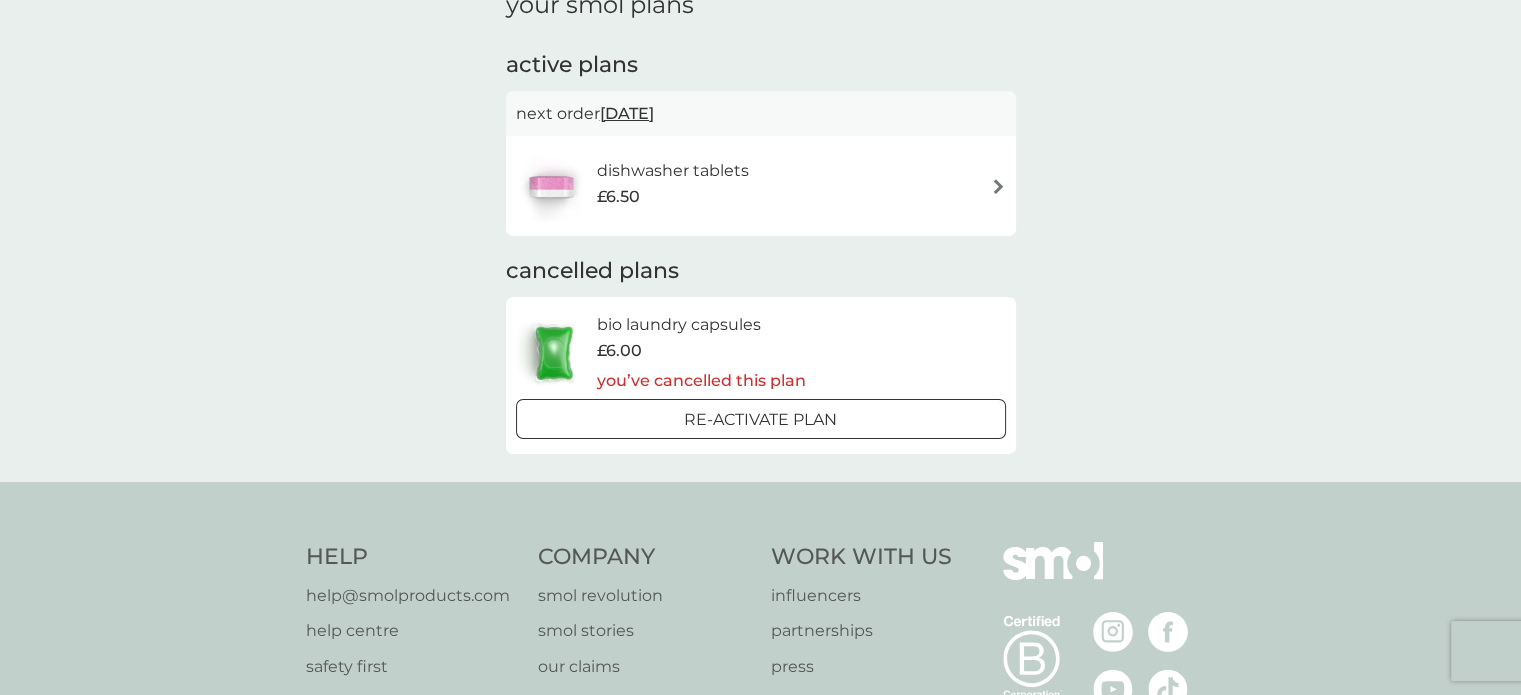 scroll, scrollTop: 0, scrollLeft: 0, axis: both 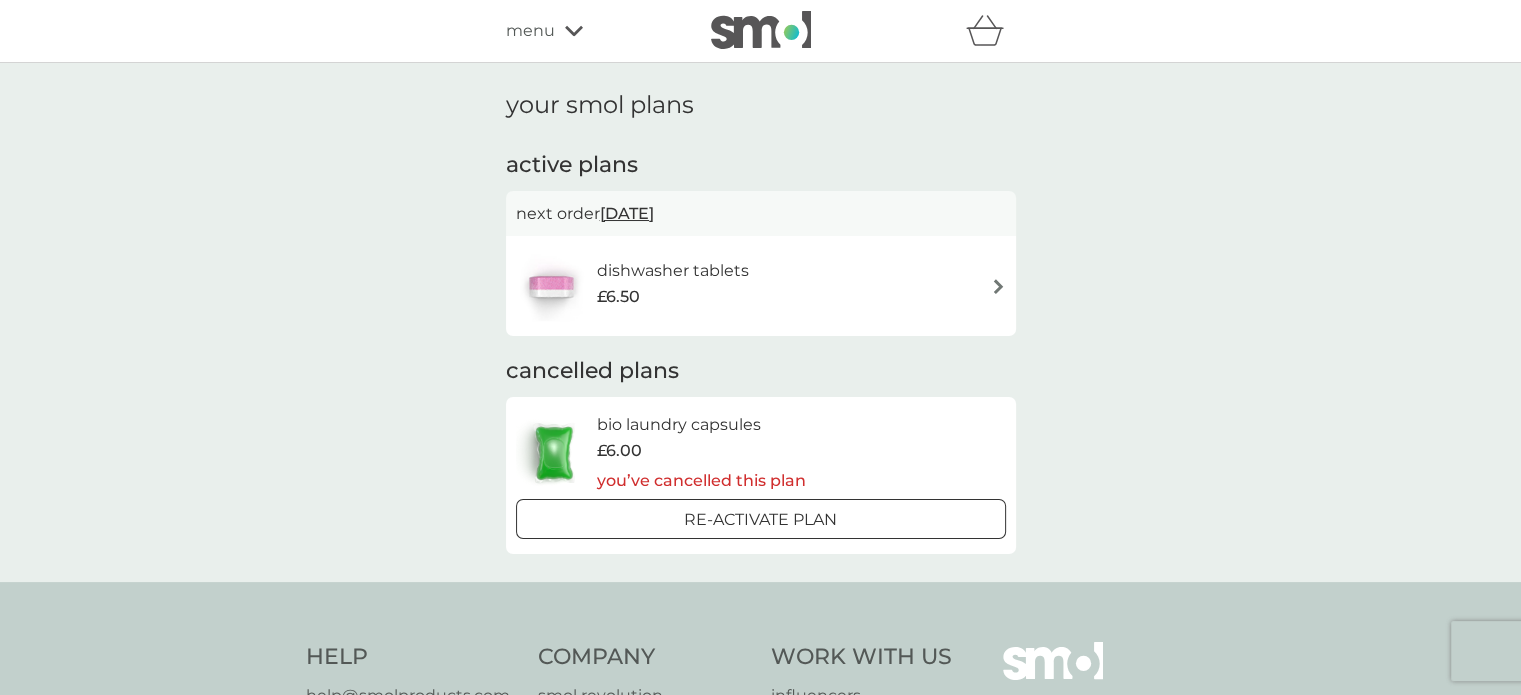 click at bounding box center (998, 286) 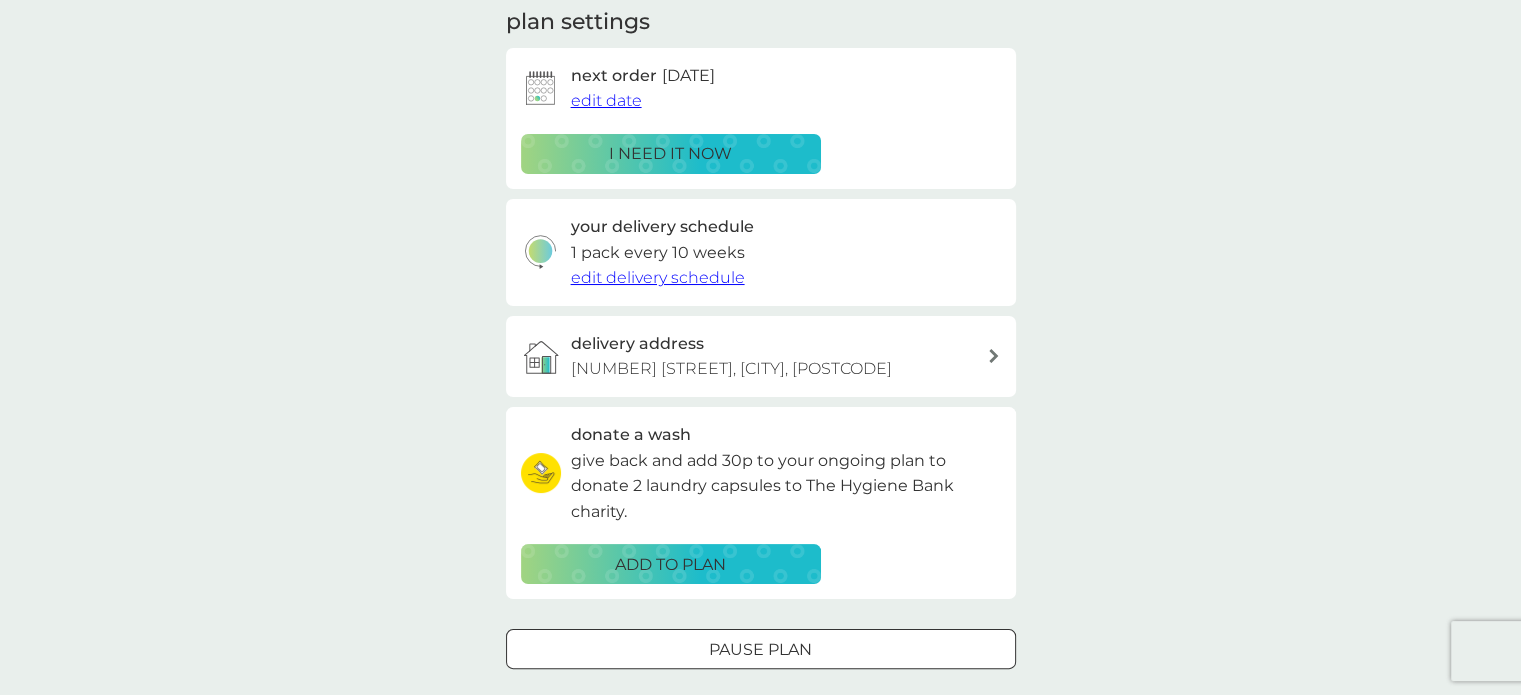 scroll, scrollTop: 300, scrollLeft: 0, axis: vertical 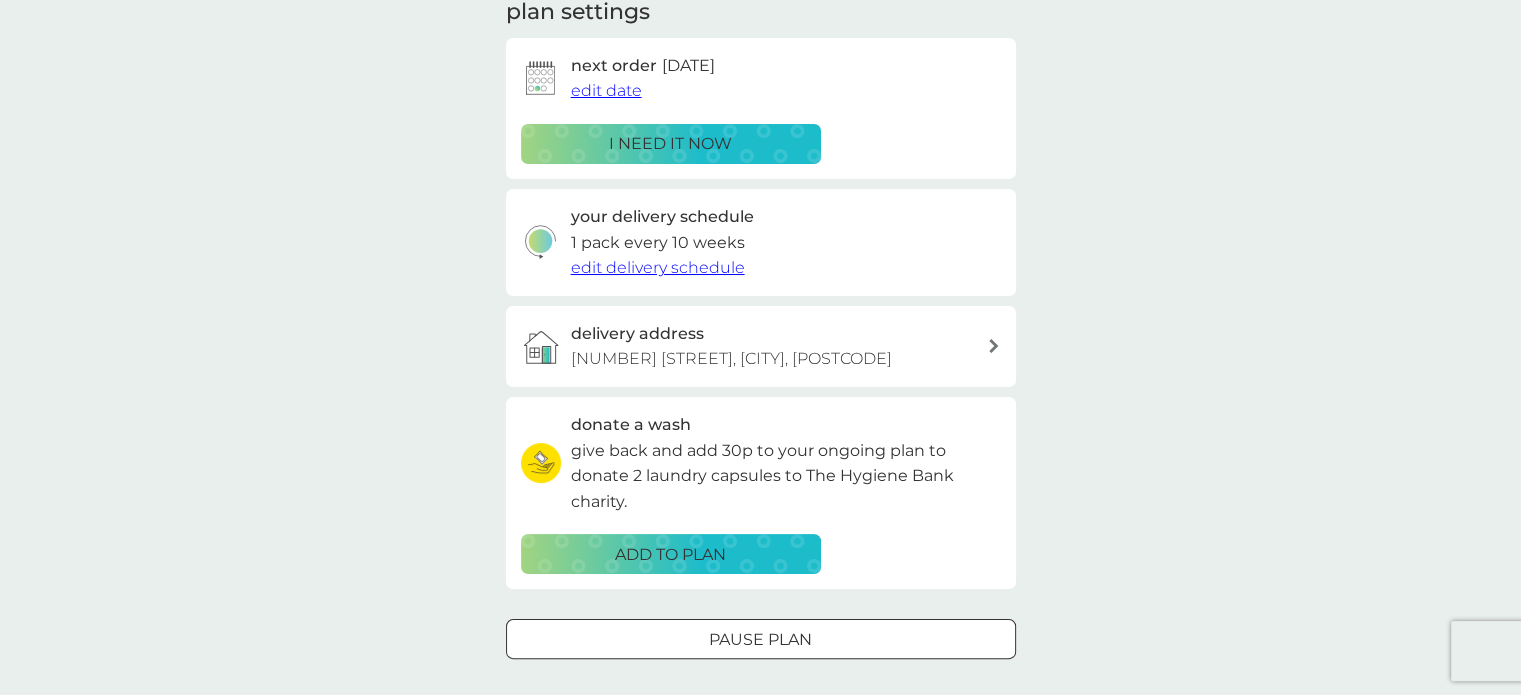 click on "edit delivery schedule" at bounding box center (658, 267) 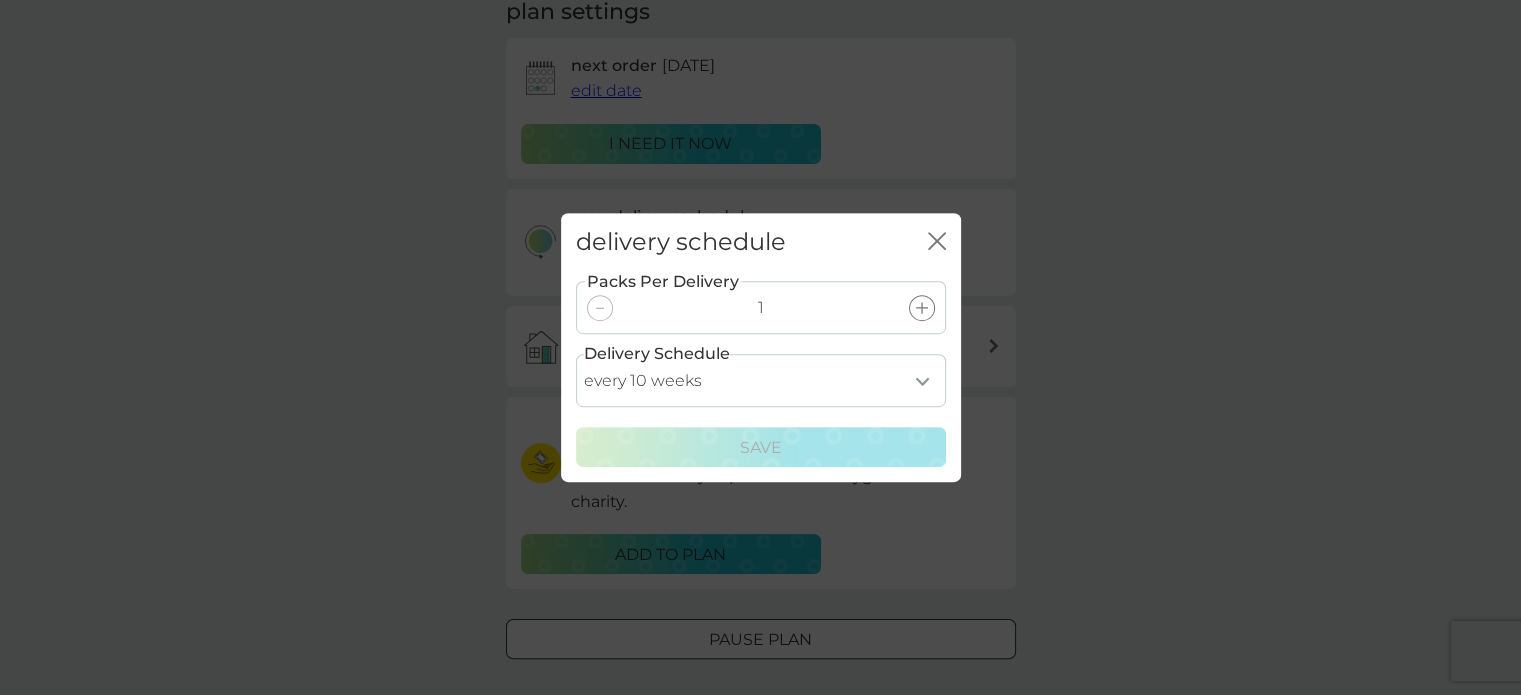 click on "every 1 week every 2 weeks every 3 weeks every 4 weeks every 5 weeks every 6 weeks every 7 weeks every 8 weeks every 9 weeks every 10 weeks every 11 weeks every 12 weeks every 13 weeks every 14 weeks every 15 weeks every 16 weeks every 17 weeks" at bounding box center (761, 380) 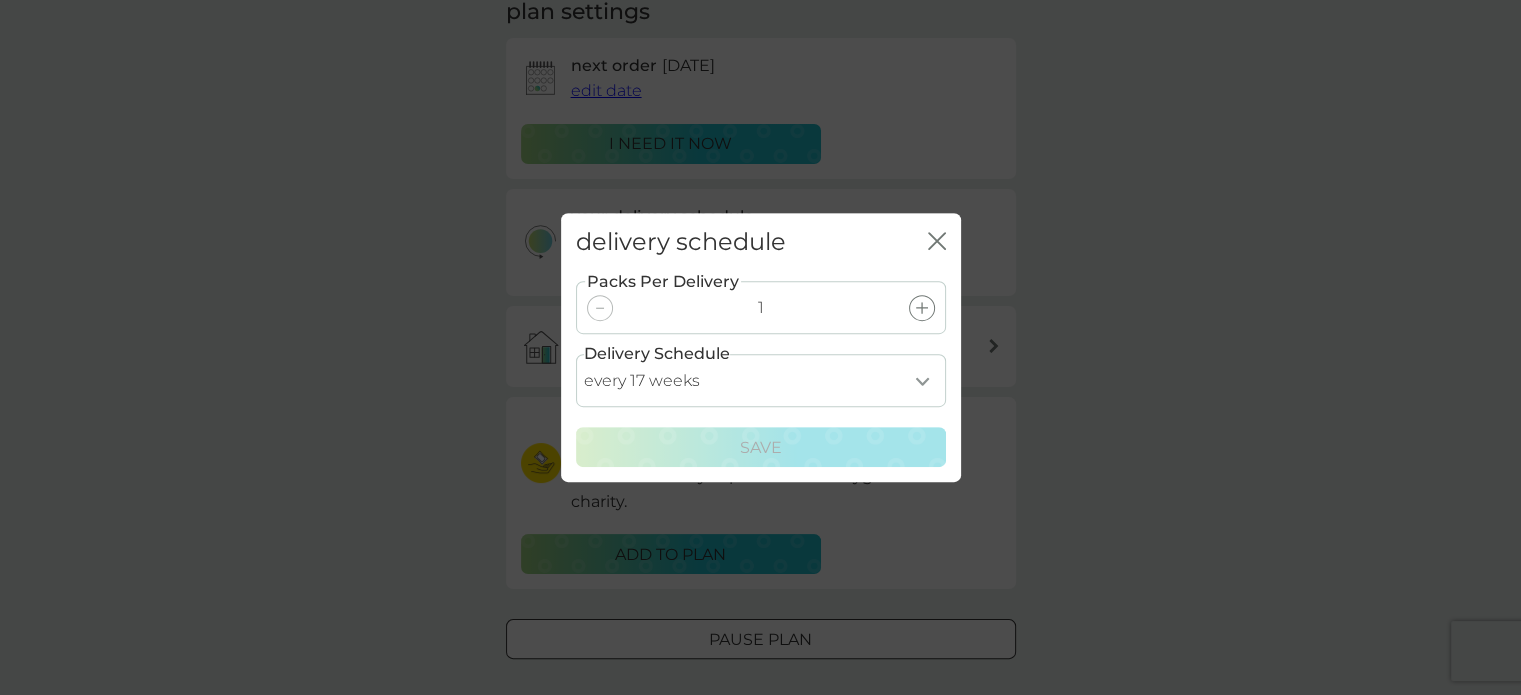 click on "every 1 week every 2 weeks every 3 weeks every 4 weeks every 5 weeks every 6 weeks every 7 weeks every 8 weeks every 9 weeks every 10 weeks every 11 weeks every 12 weeks every 13 weeks every 14 weeks every 15 weeks every 16 weeks every 17 weeks" at bounding box center (761, 380) 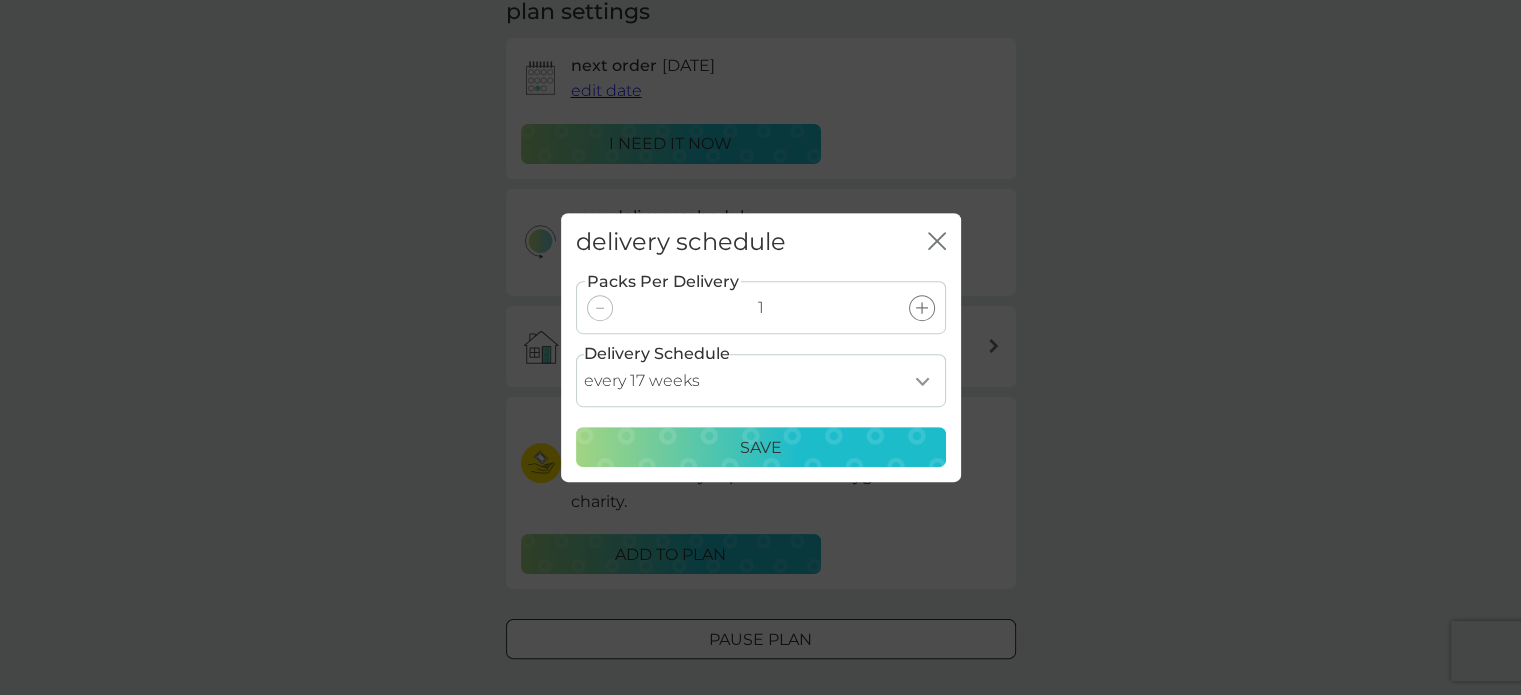 click on "Save" at bounding box center (761, 448) 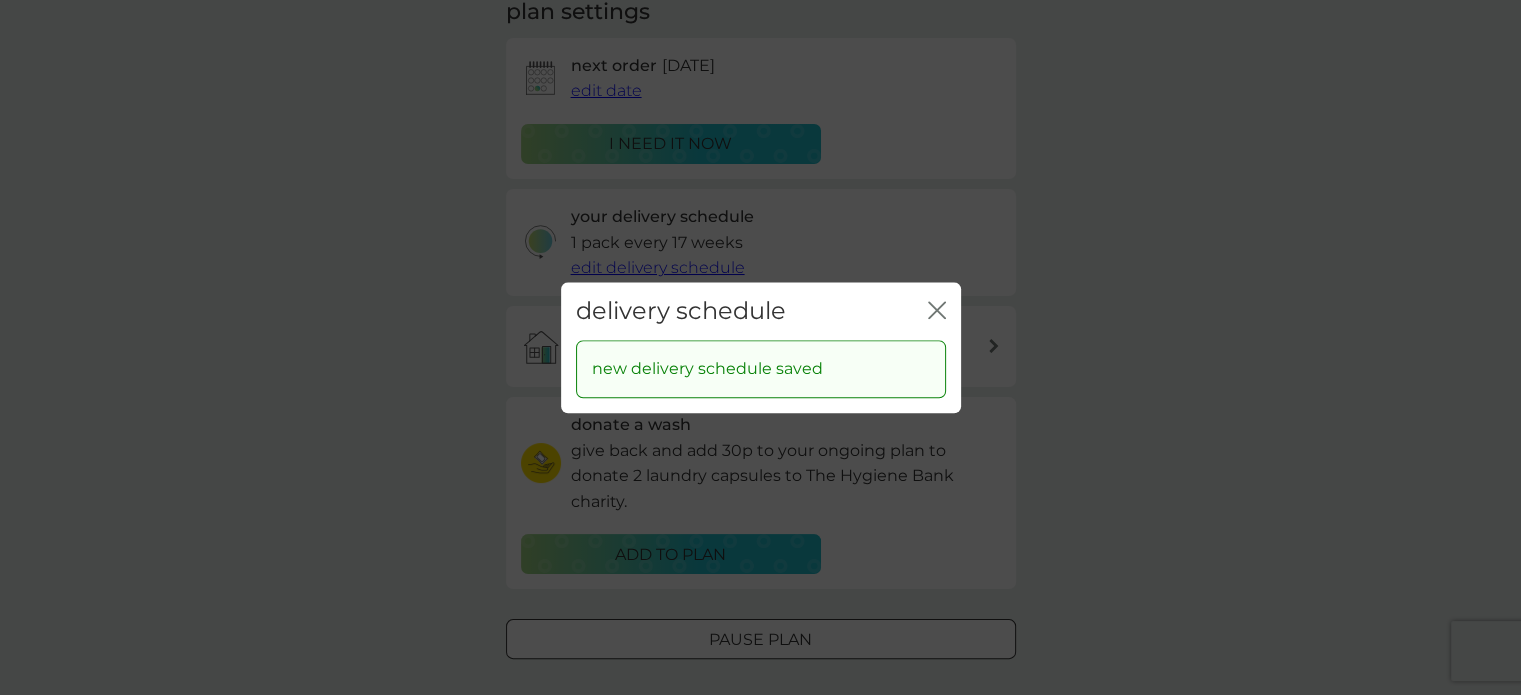 click on "close" 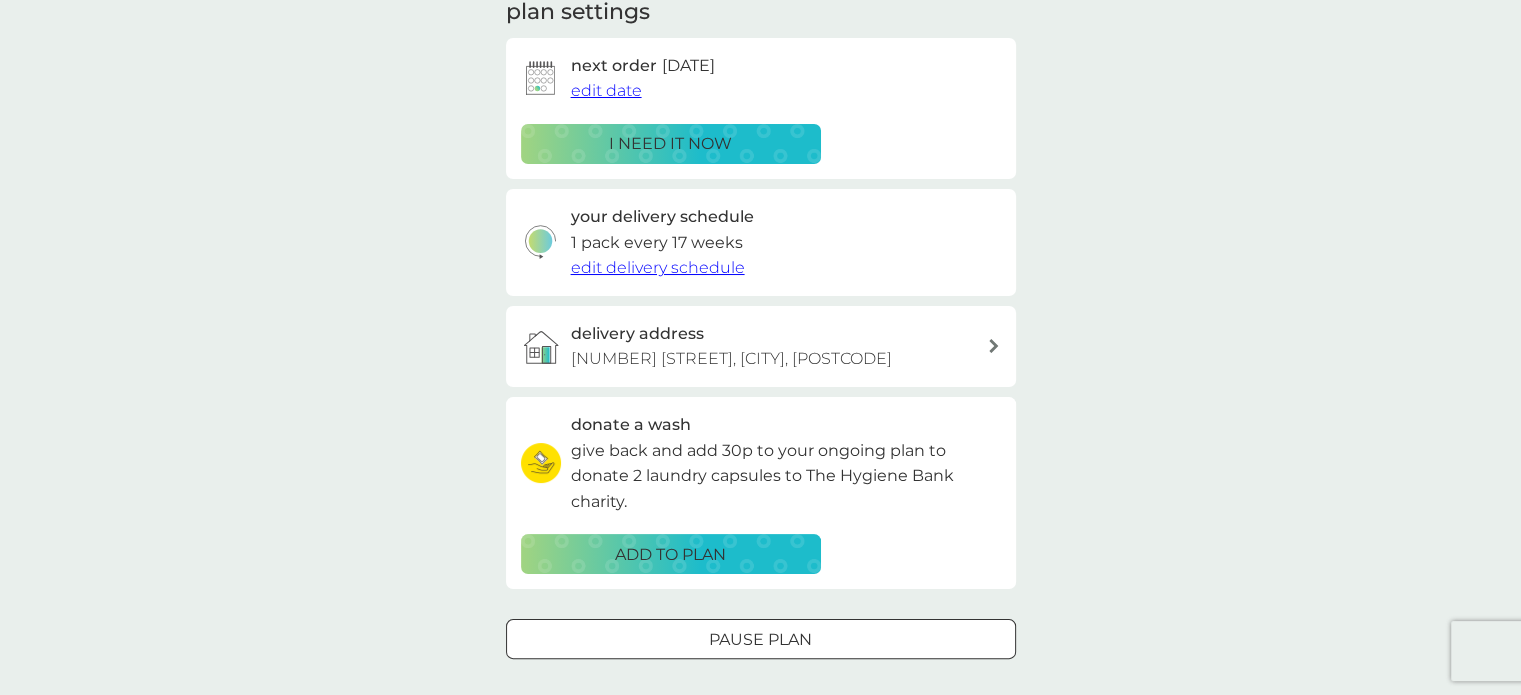 scroll, scrollTop: 100, scrollLeft: 0, axis: vertical 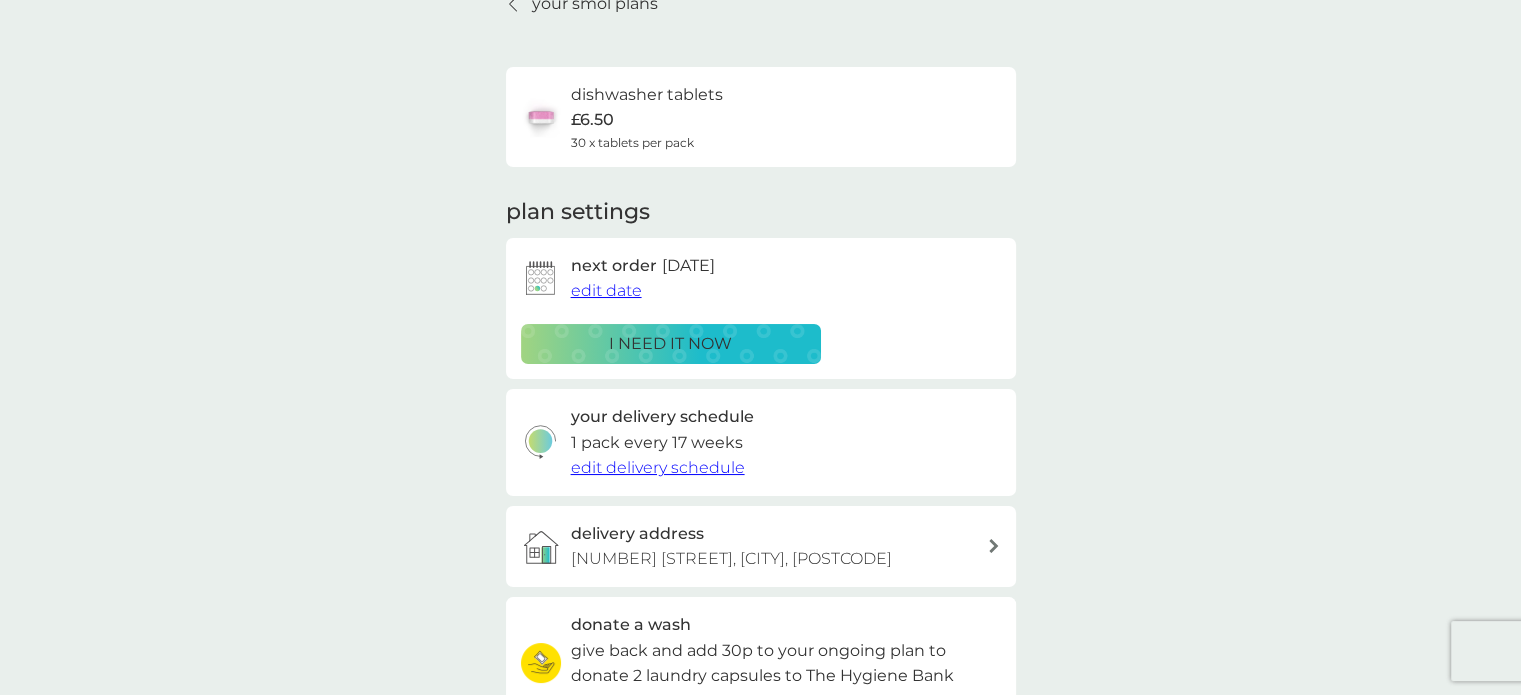 click on "edit date" at bounding box center (606, 290) 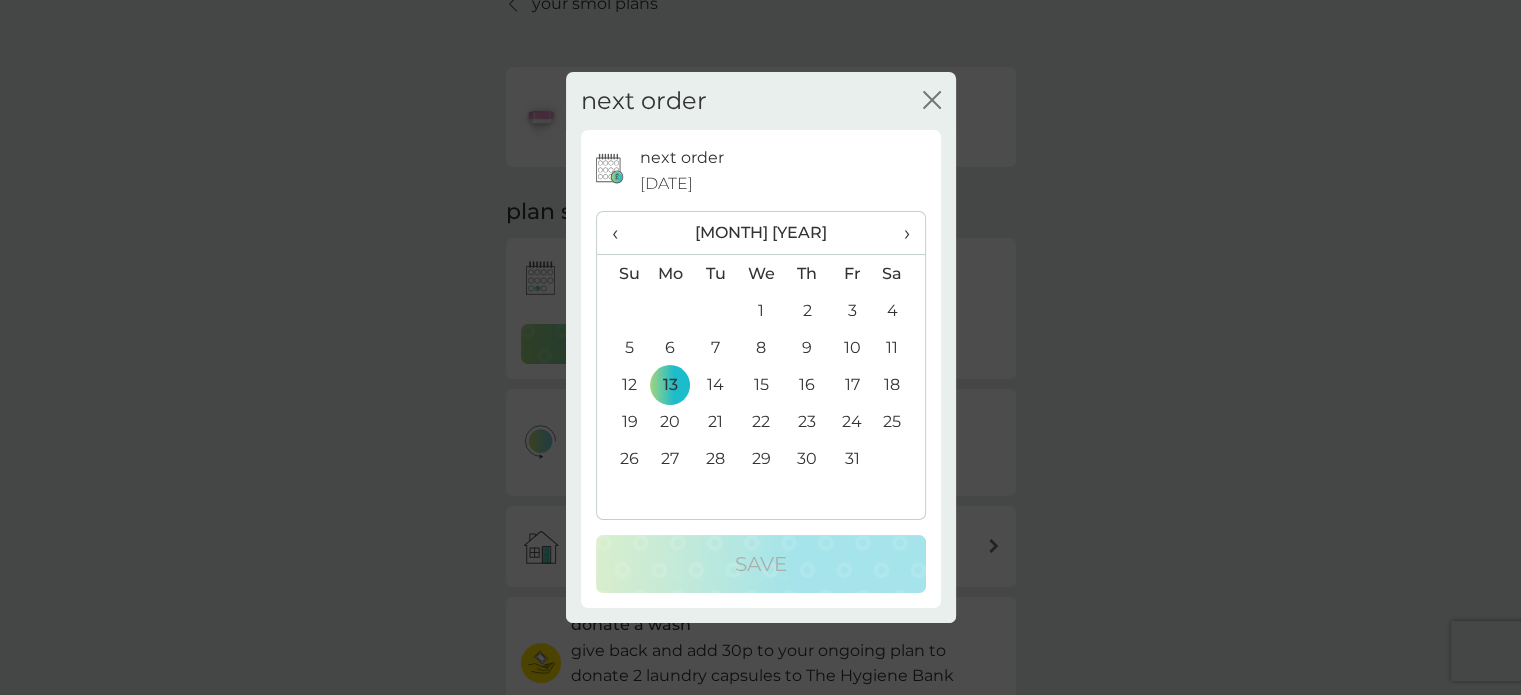 click on "‹" at bounding box center [622, 233] 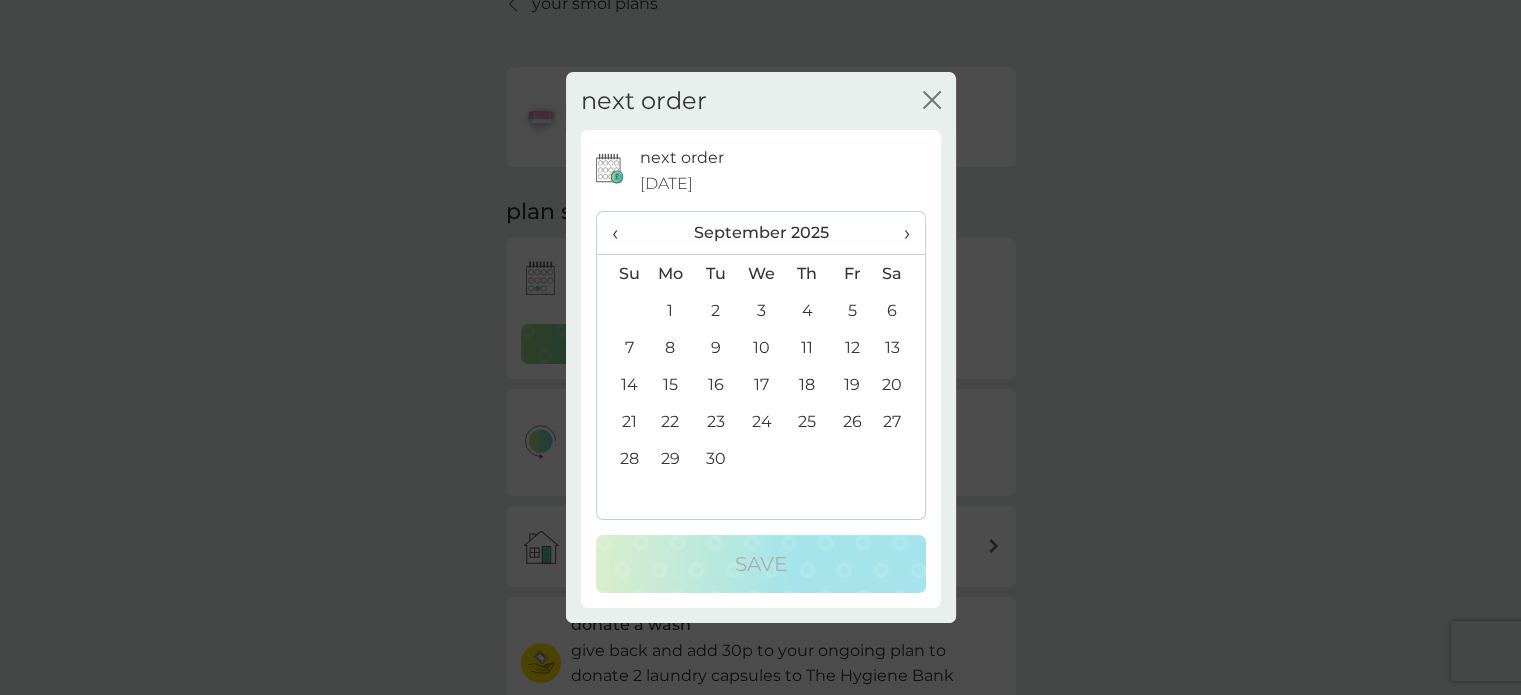 click on "‹" at bounding box center (622, 233) 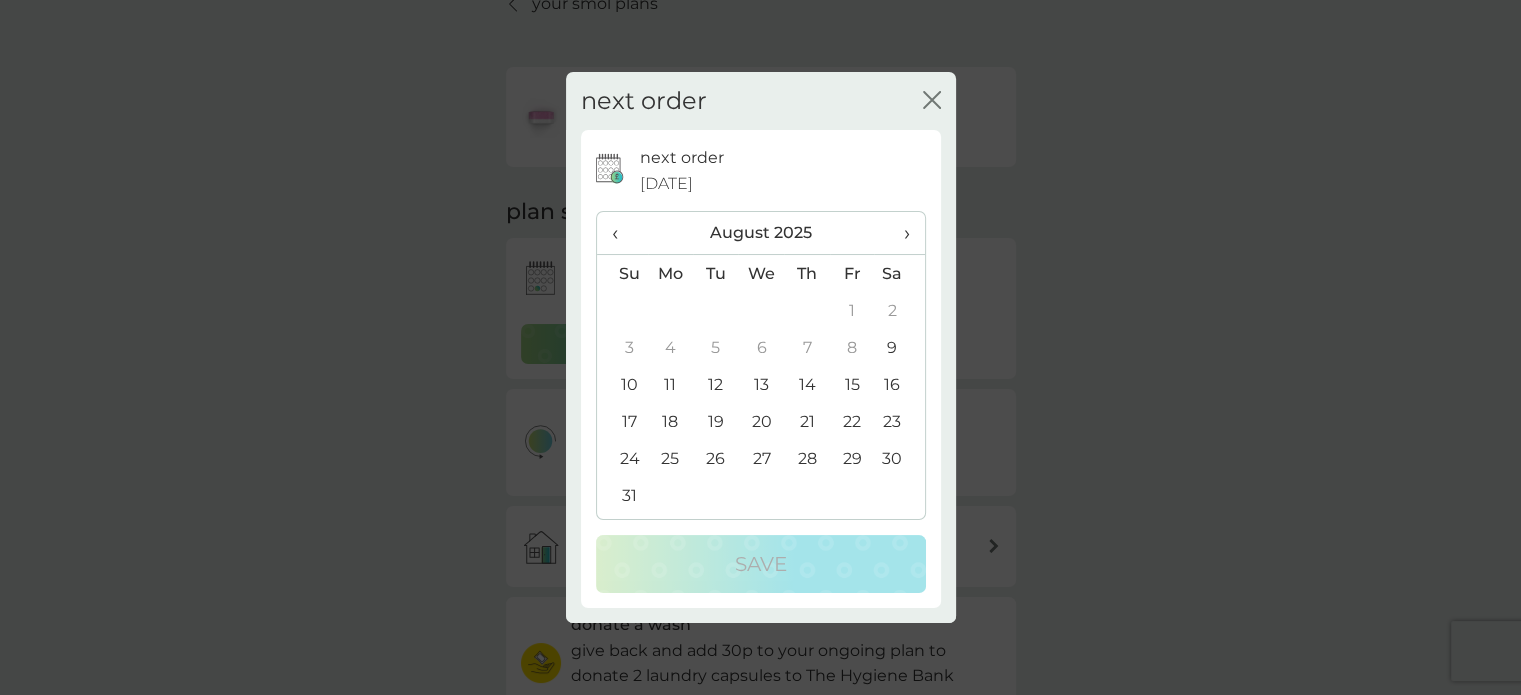 click on "›" at bounding box center [899, 233] 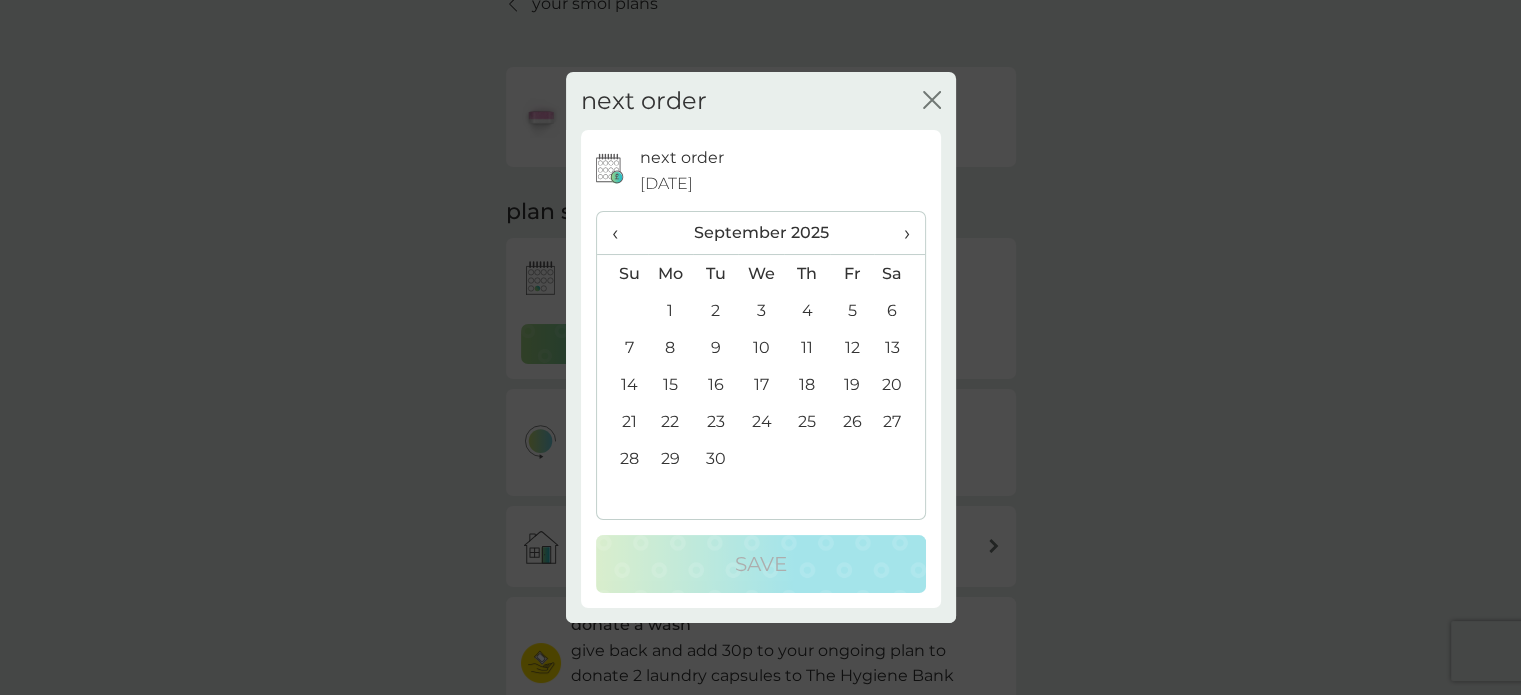 click on "›" at bounding box center [899, 233] 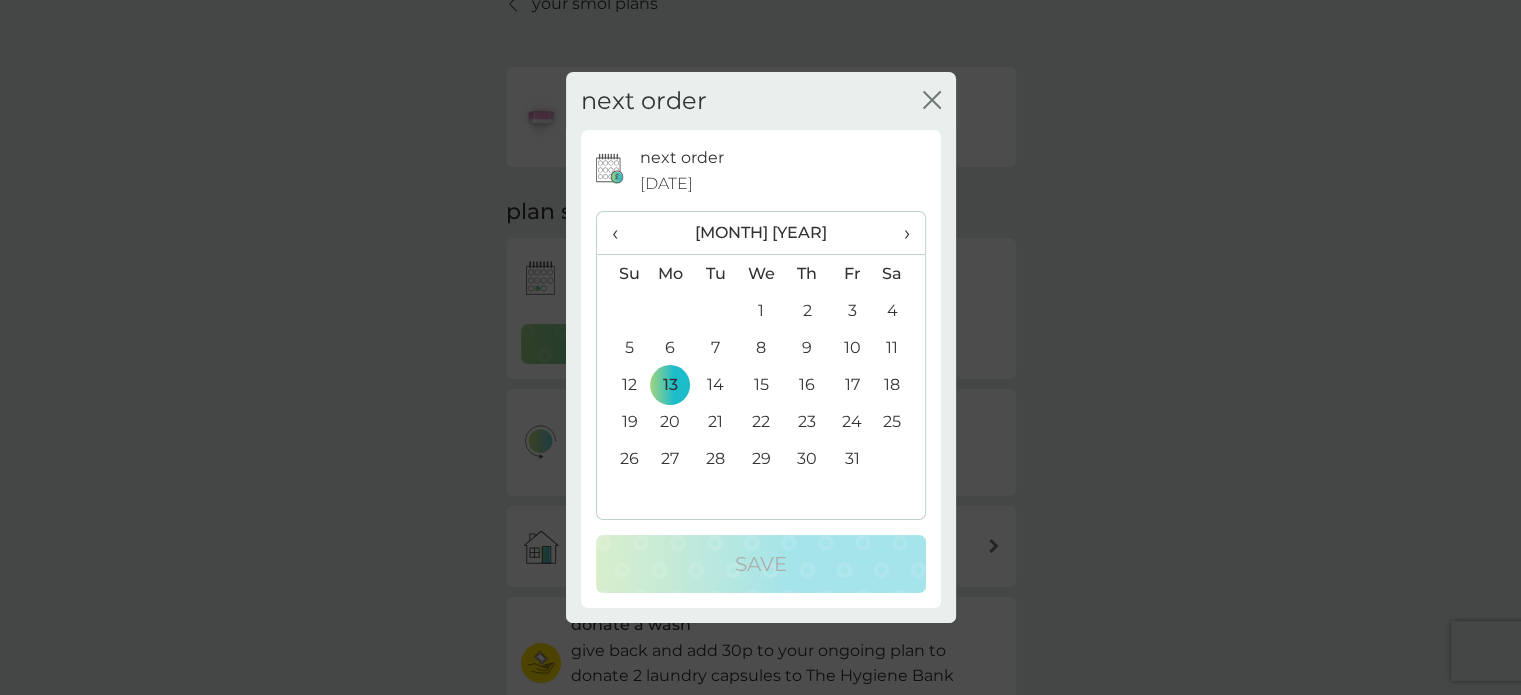 click on "›" at bounding box center (899, 233) 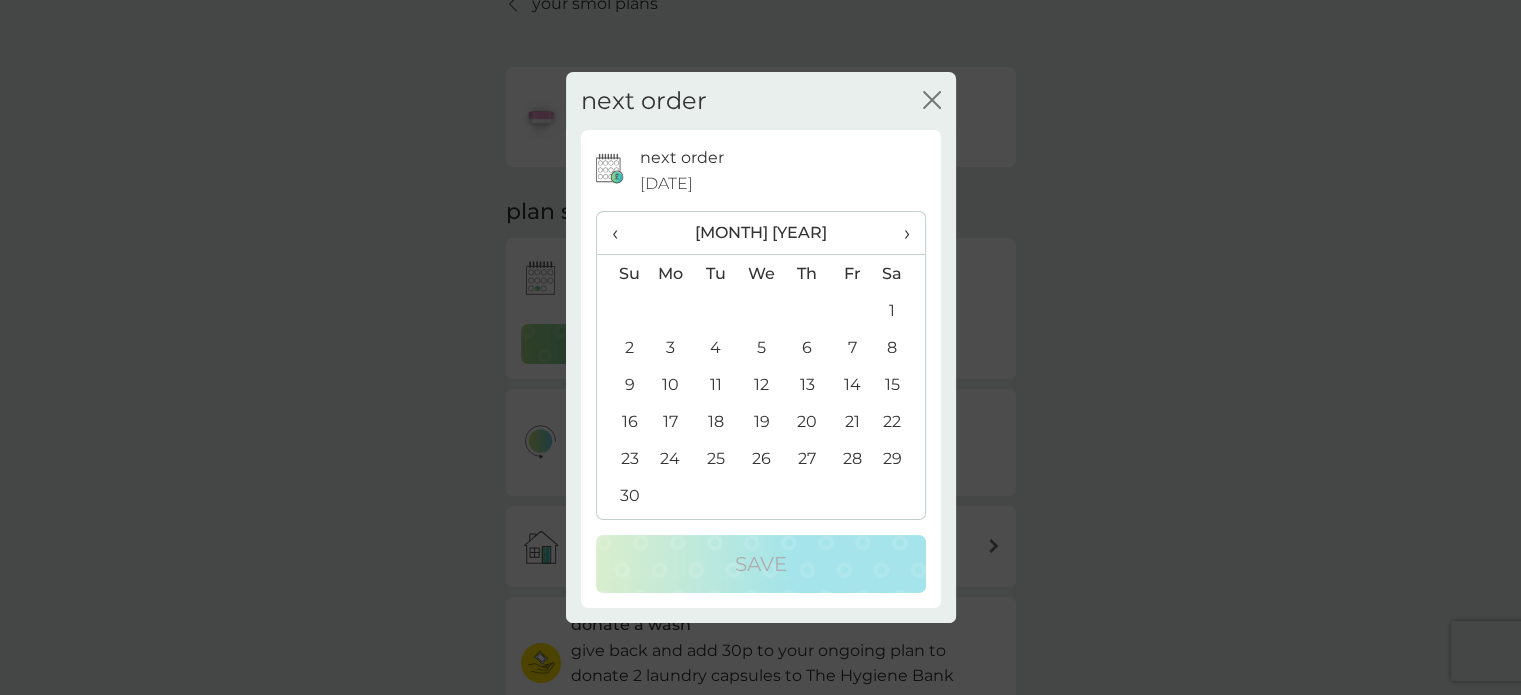 click on "›" at bounding box center (899, 233) 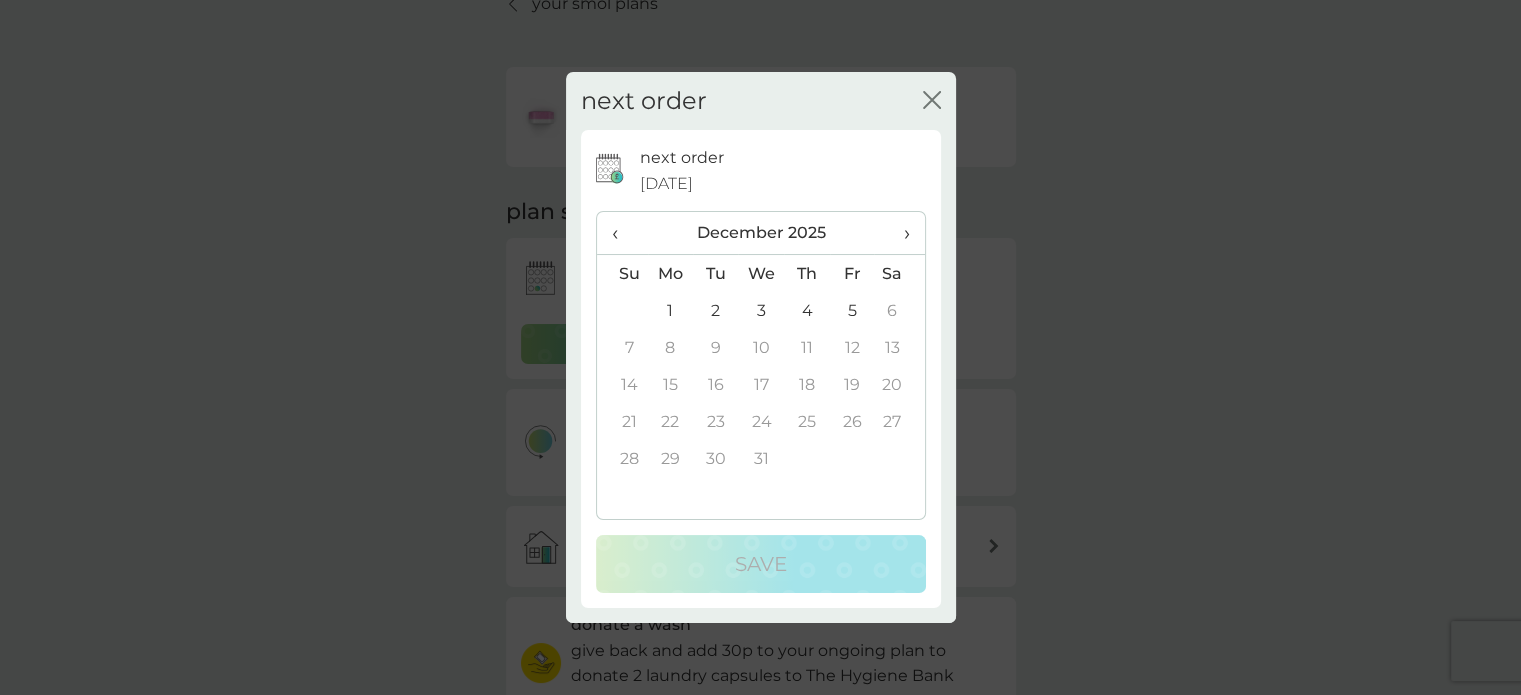 click on "5" at bounding box center (852, 310) 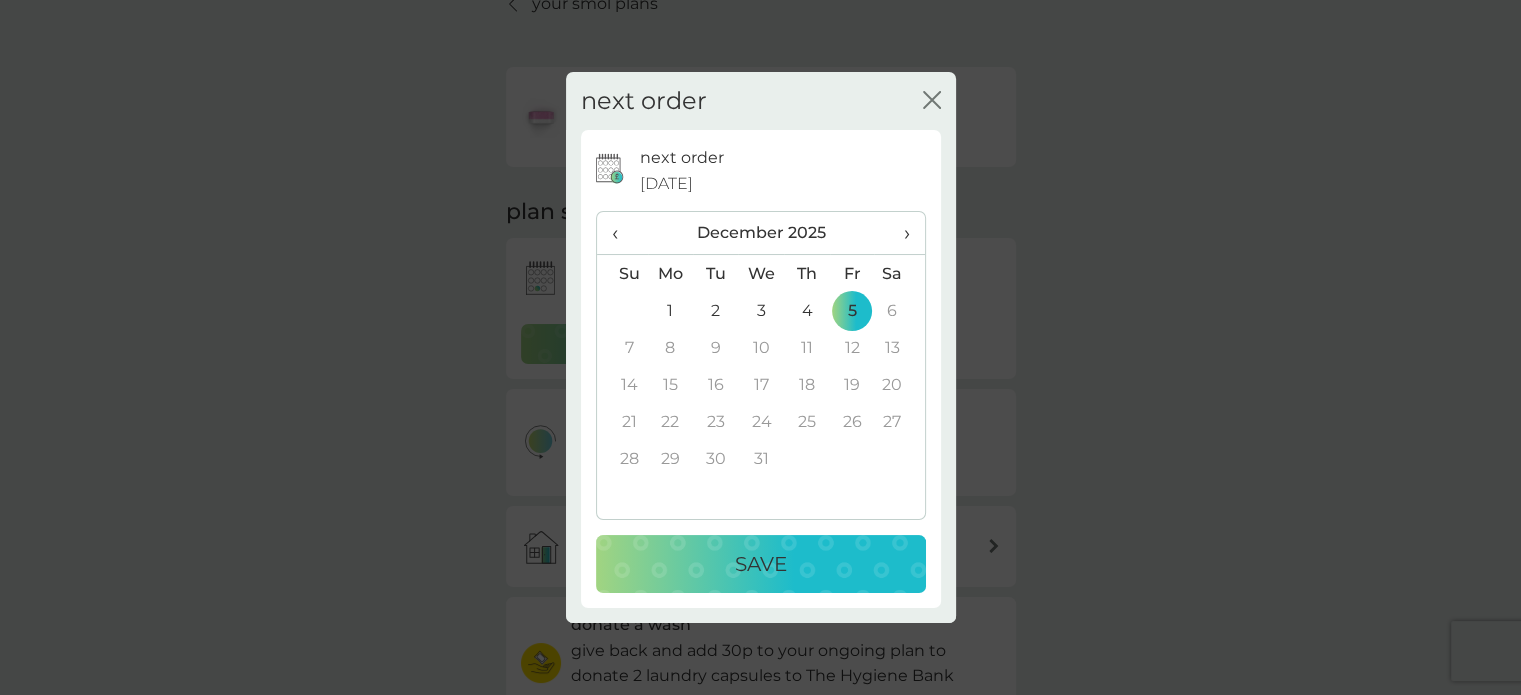 click on "Save" at bounding box center [761, 564] 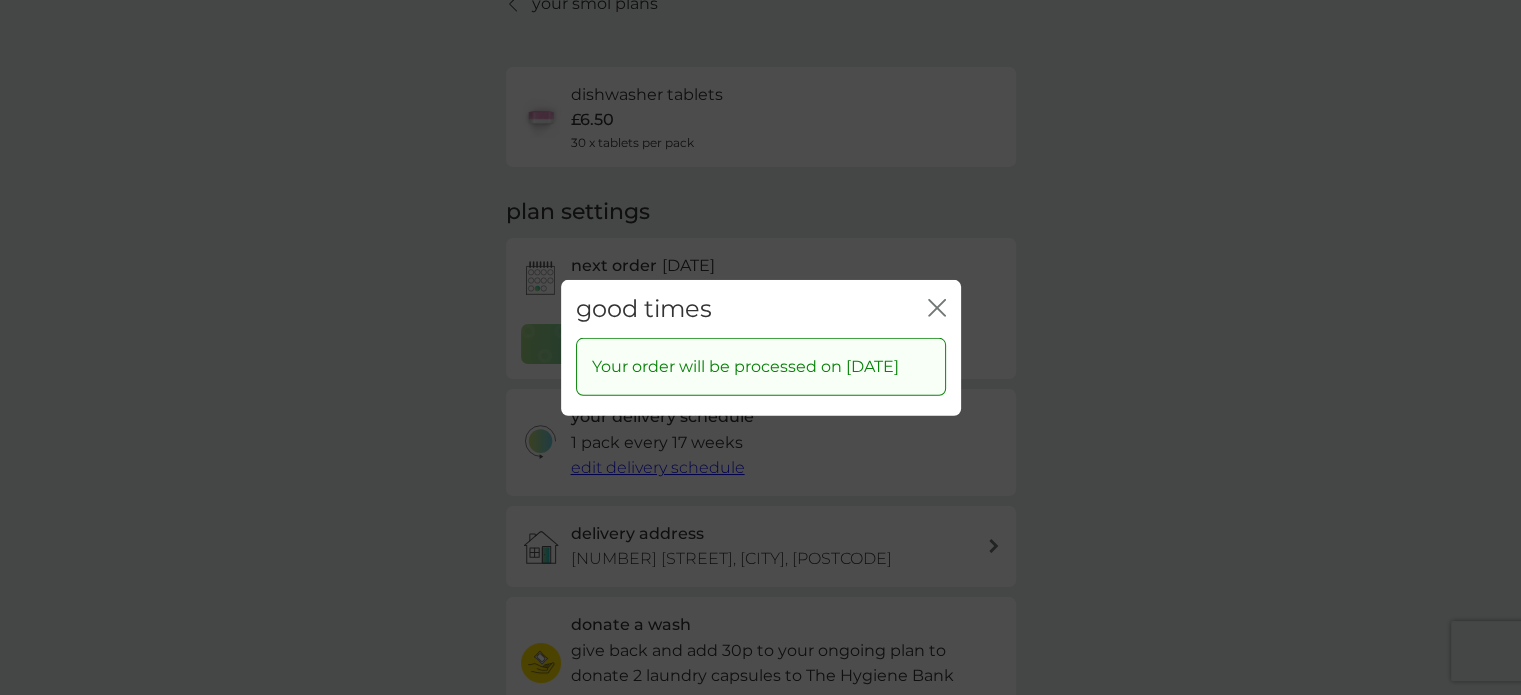 click on "close" 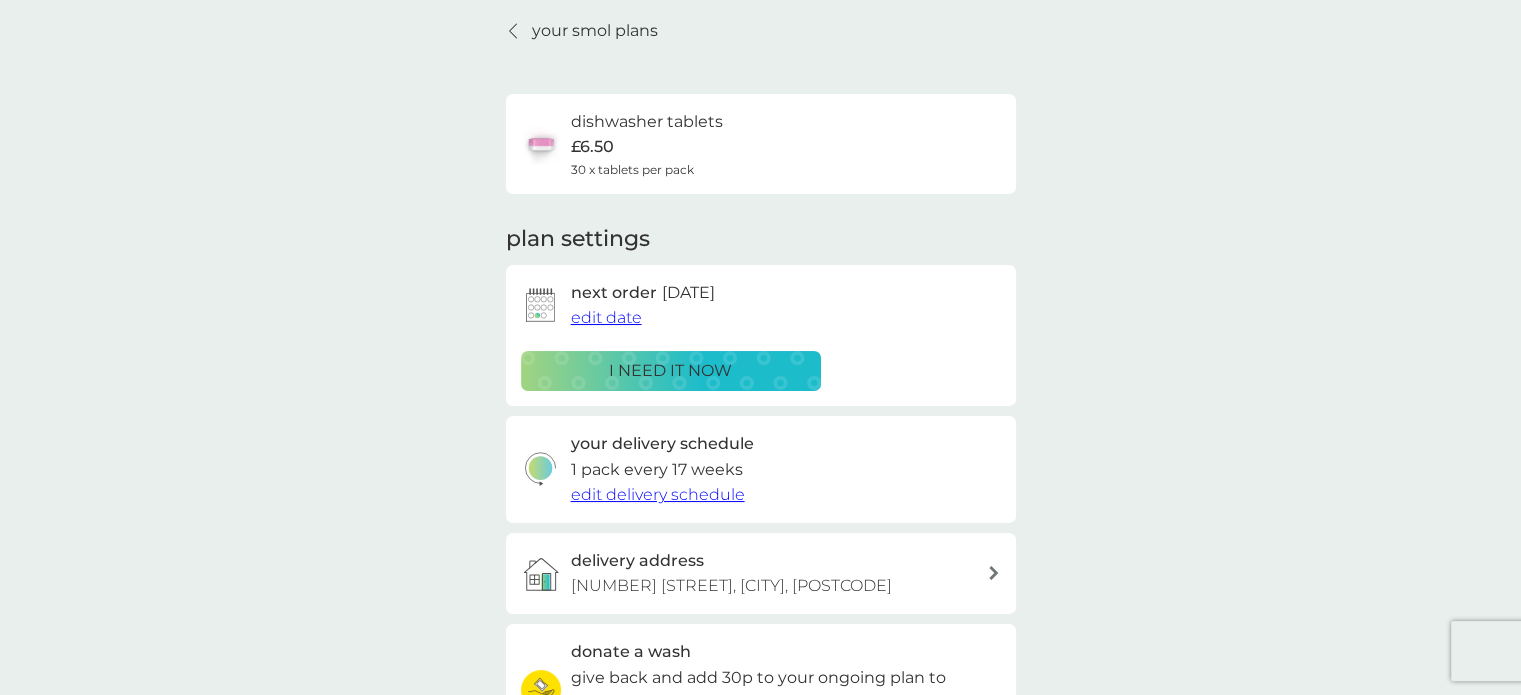 scroll, scrollTop: 0, scrollLeft: 0, axis: both 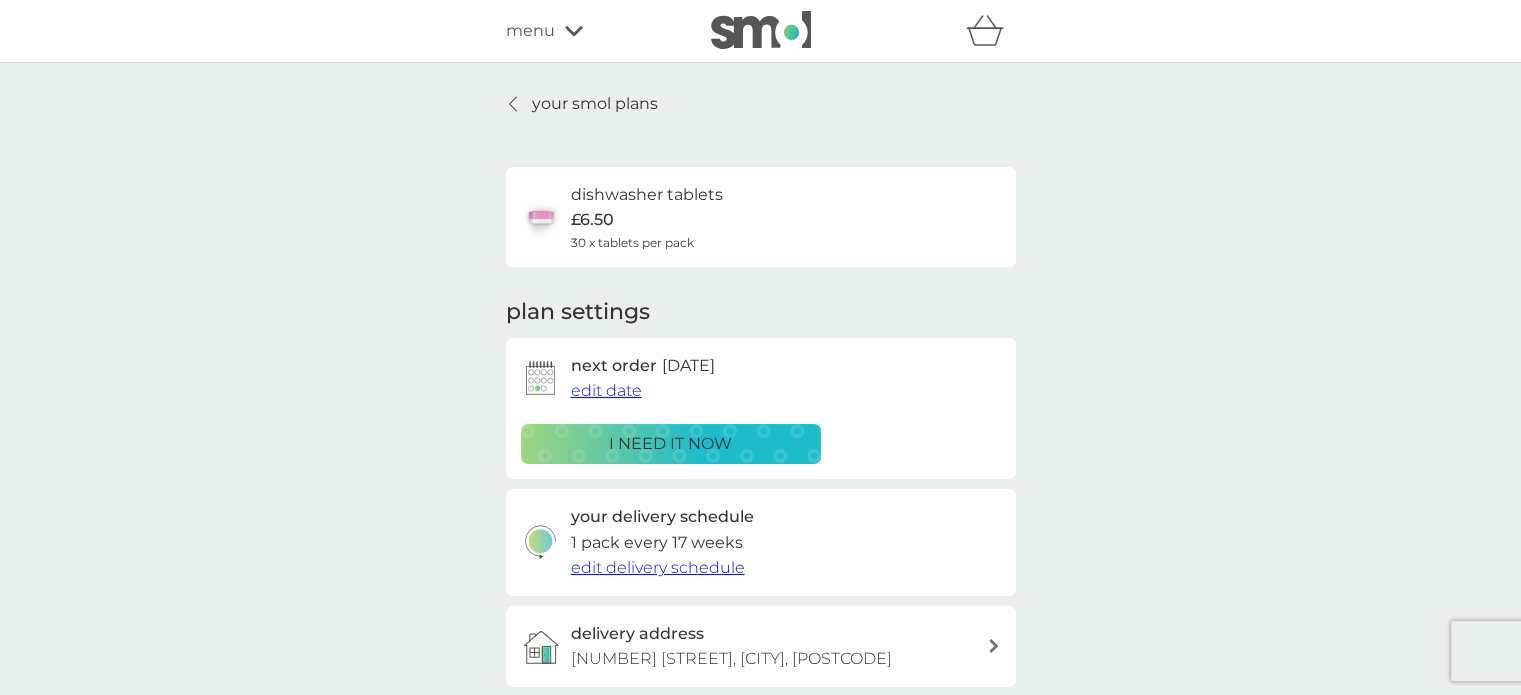 click on "your smol plans" at bounding box center (595, 104) 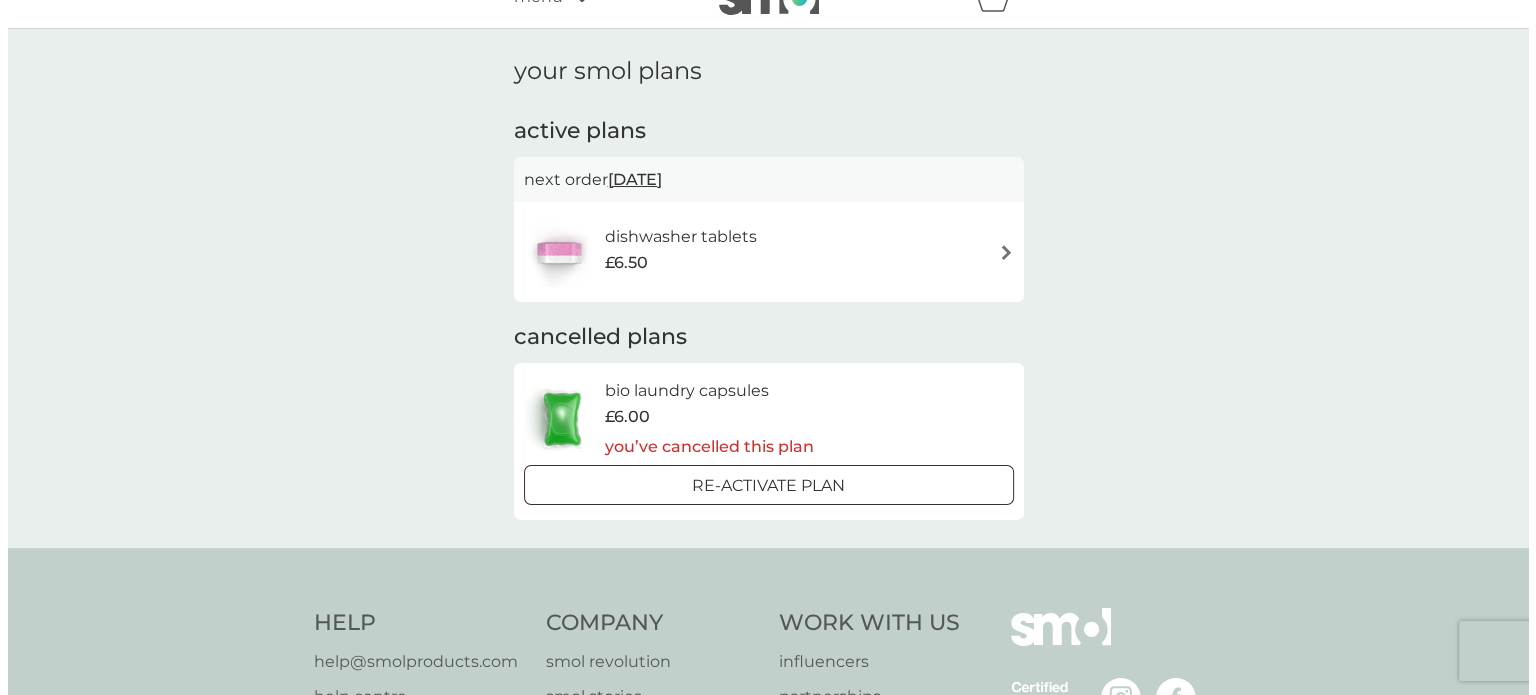 scroll, scrollTop: 0, scrollLeft: 0, axis: both 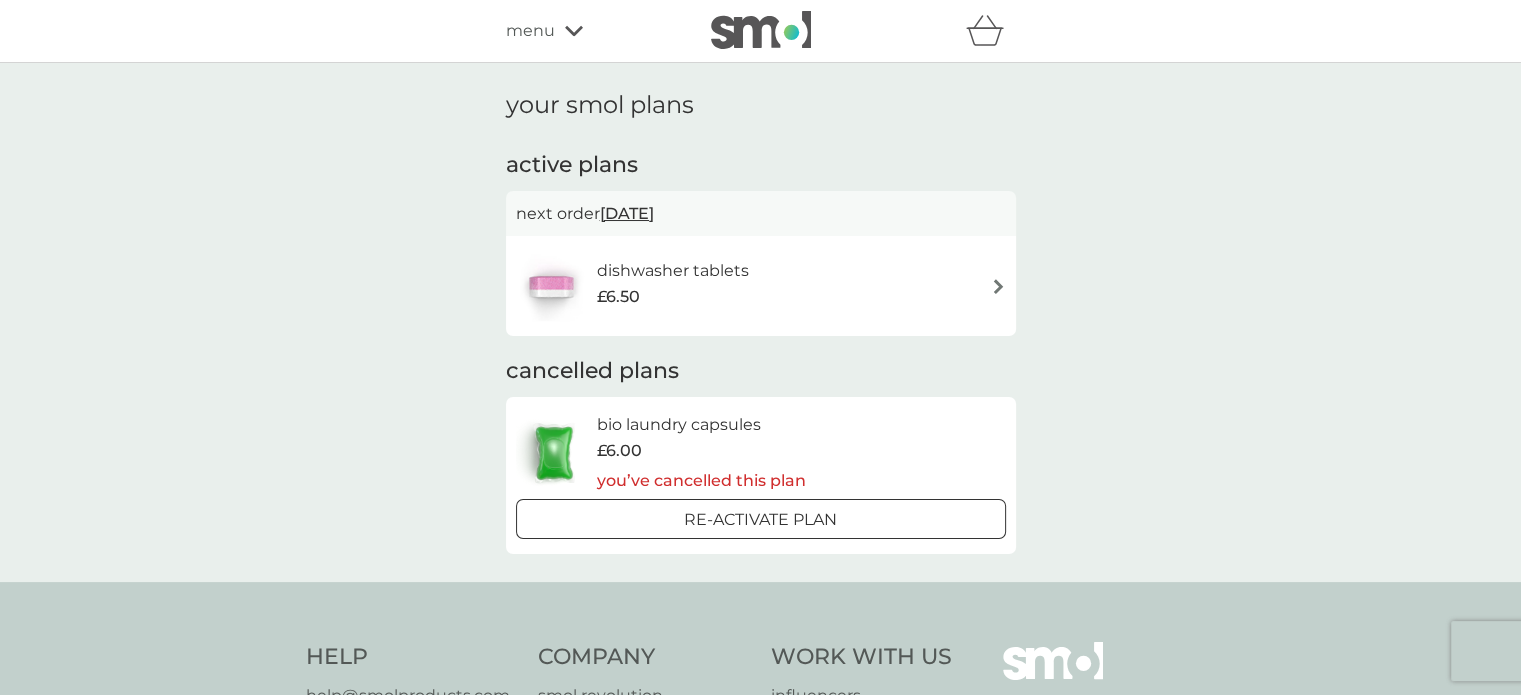 click 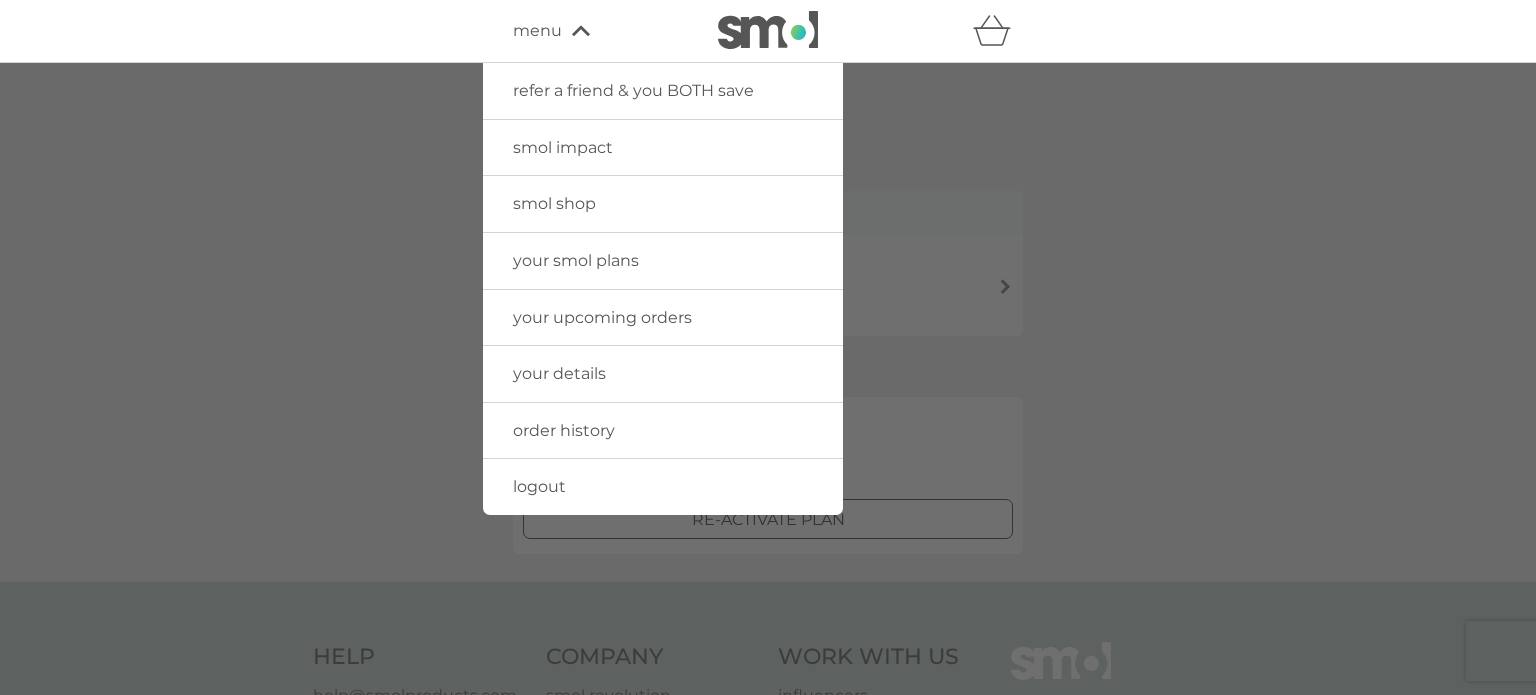 click on "logout" at bounding box center [663, 487] 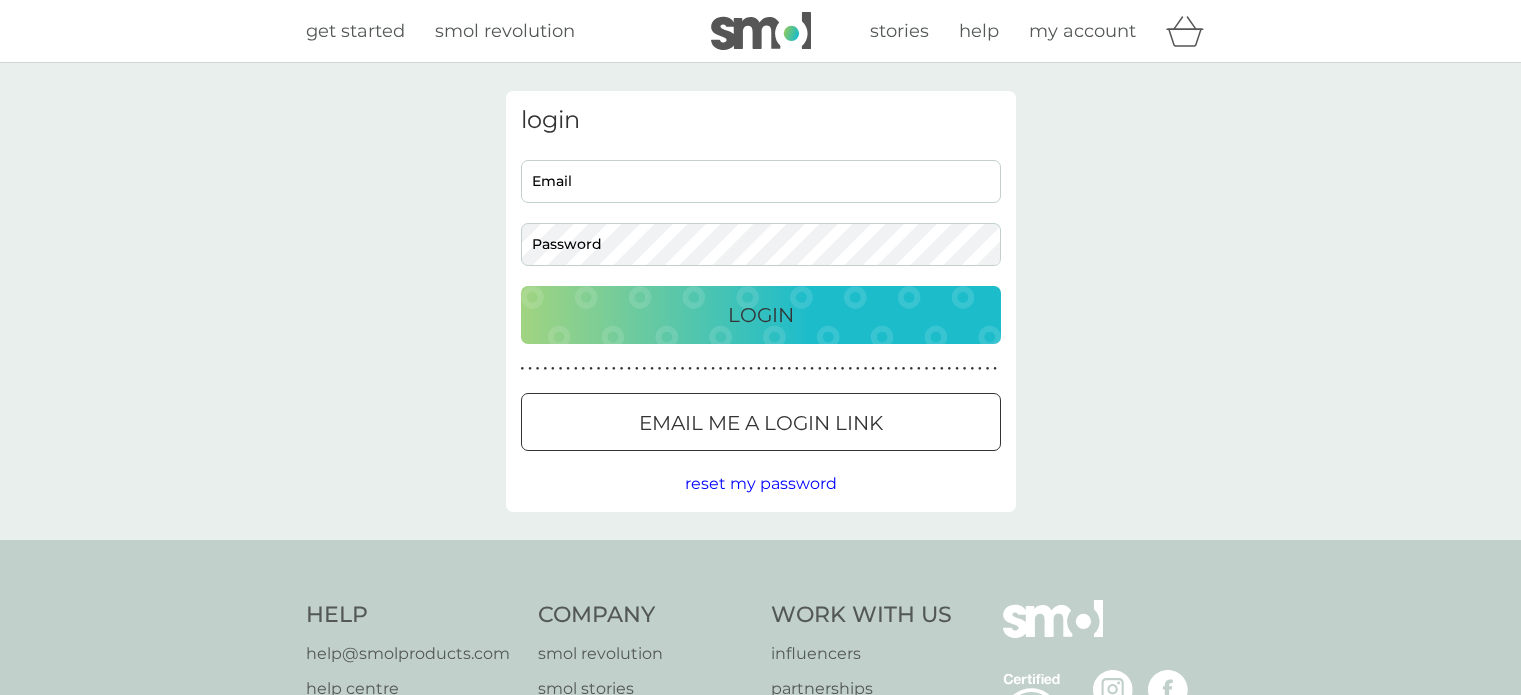 scroll, scrollTop: 0, scrollLeft: 0, axis: both 